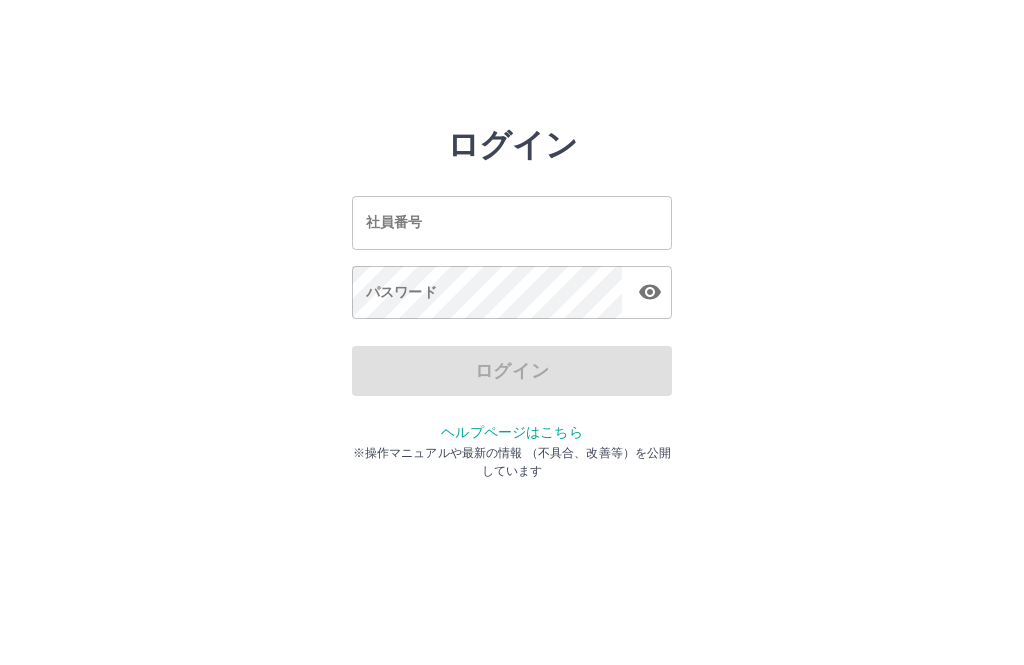 click on "社員番号" at bounding box center [512, 222] 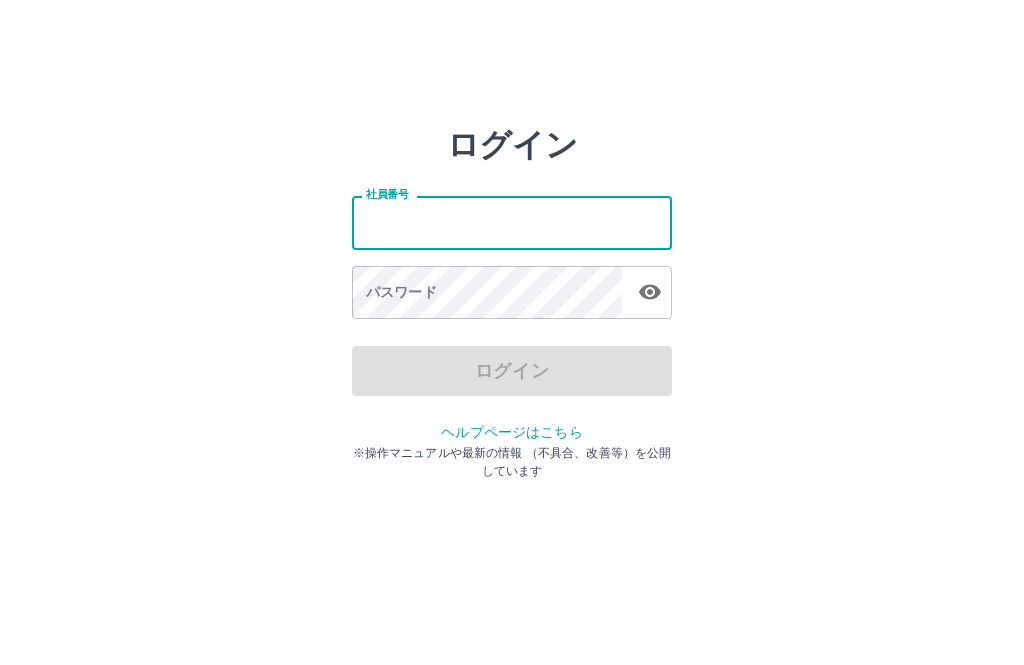 scroll, scrollTop: 0, scrollLeft: 0, axis: both 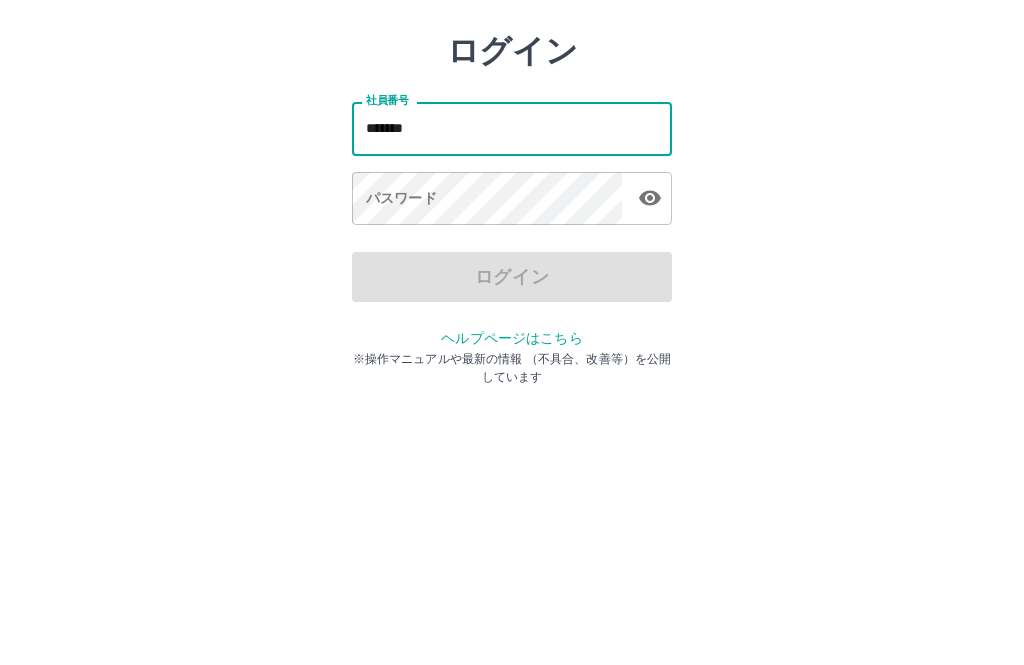 type on "*******" 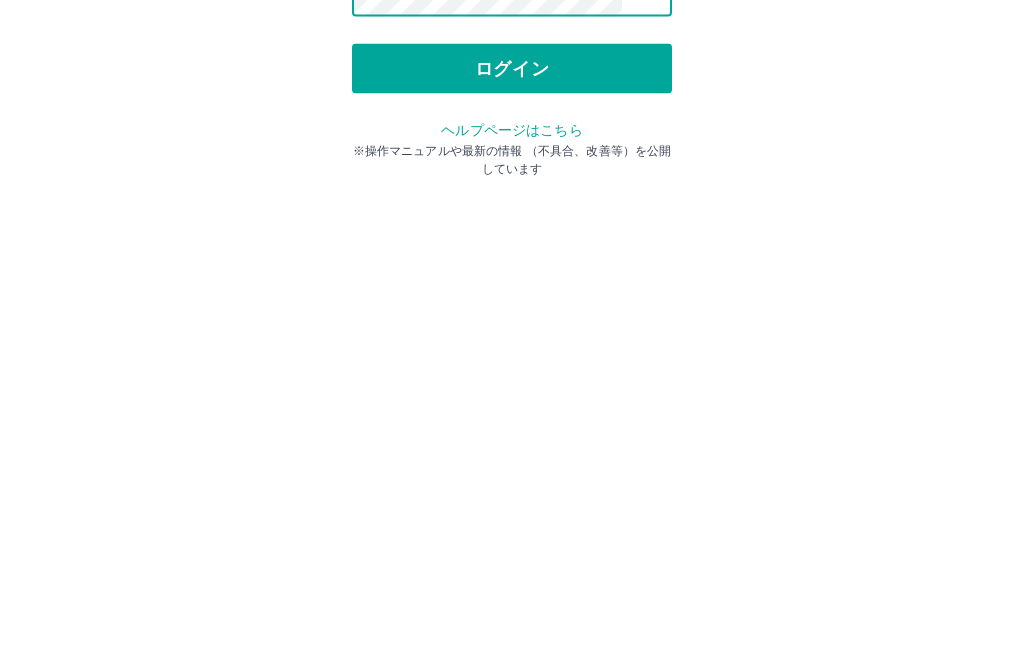 click on "ログイン" at bounding box center [512, 371] 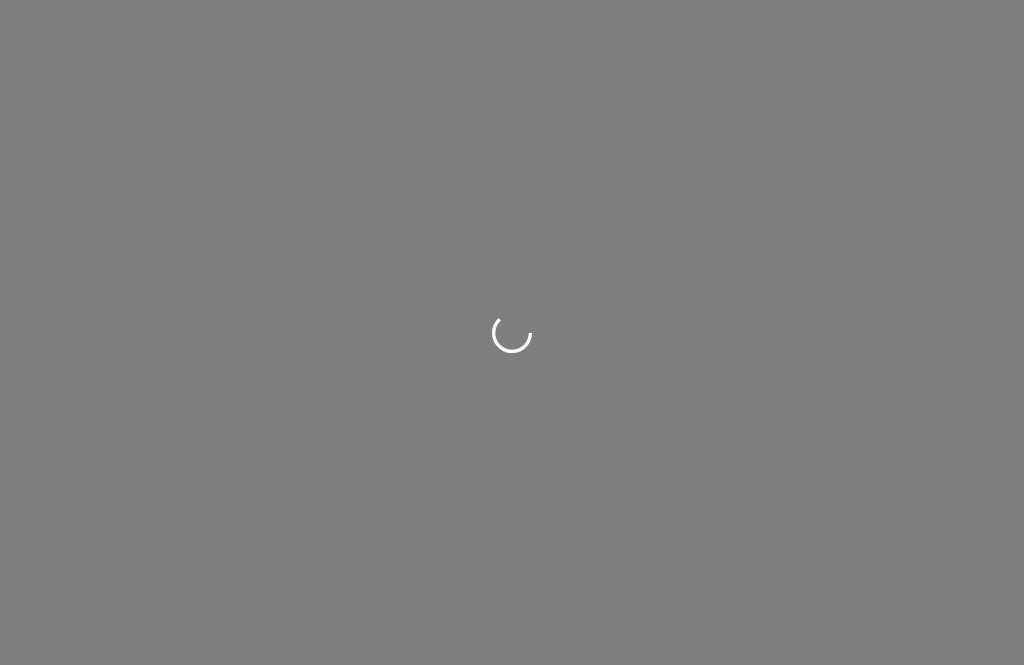 scroll, scrollTop: 0, scrollLeft: 0, axis: both 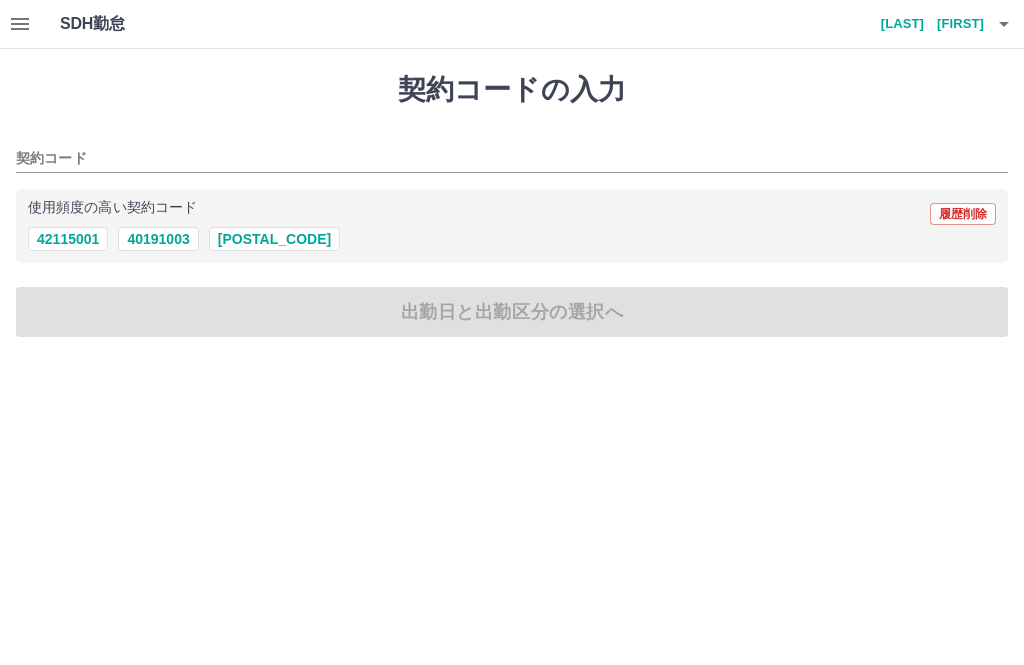 click on "[POSTAL_CODE]" at bounding box center (274, 239) 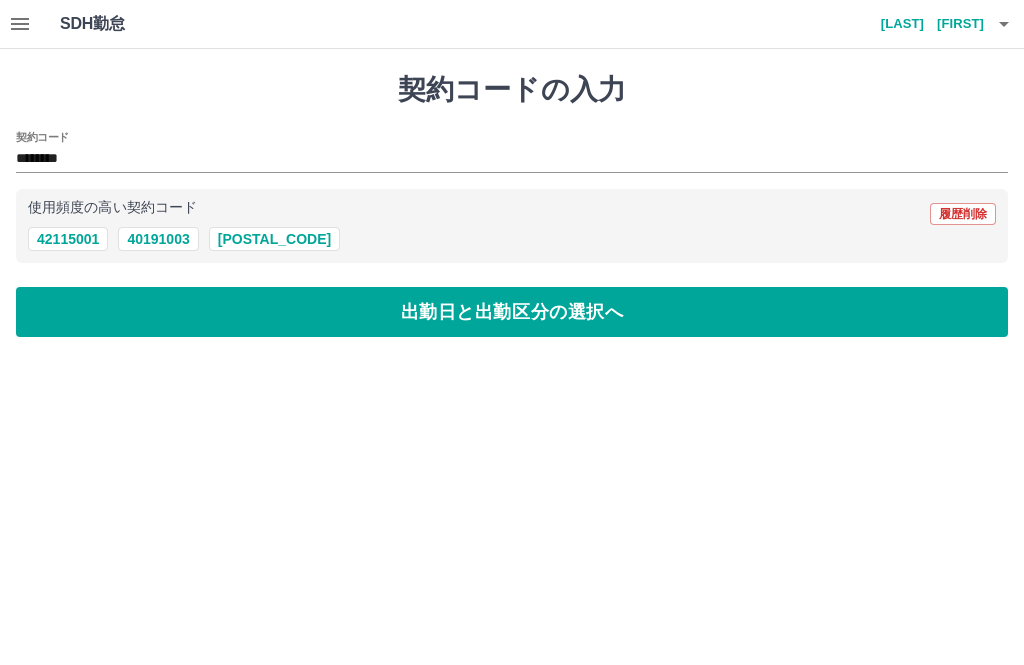 click on "出勤日と出勤区分の選択へ" at bounding box center [512, 312] 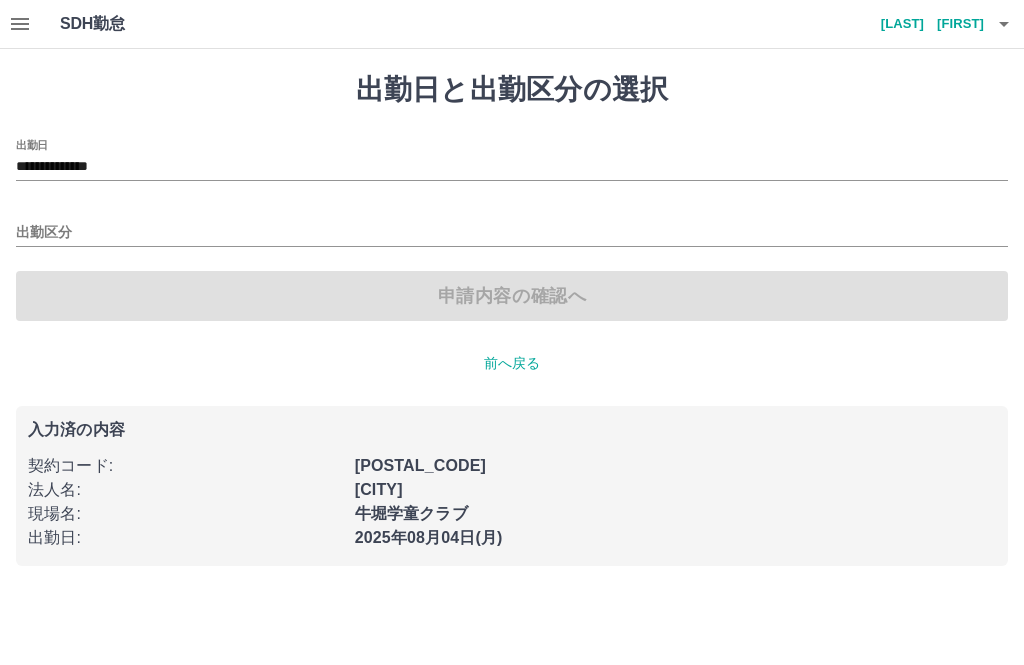 click on "出勤区分" at bounding box center [512, 233] 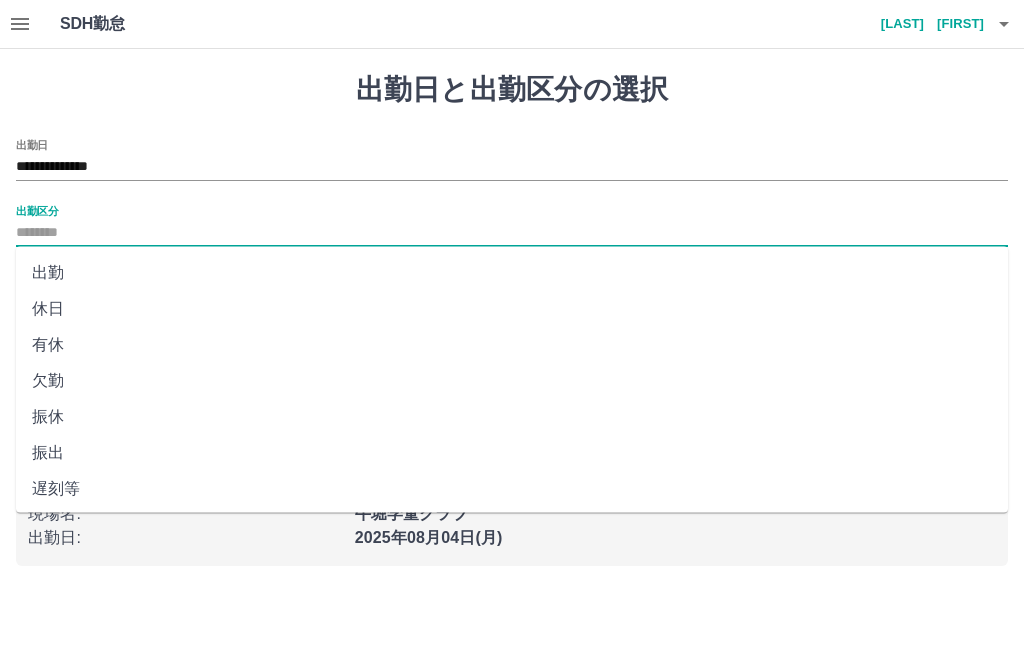 click on "出勤" at bounding box center (512, 273) 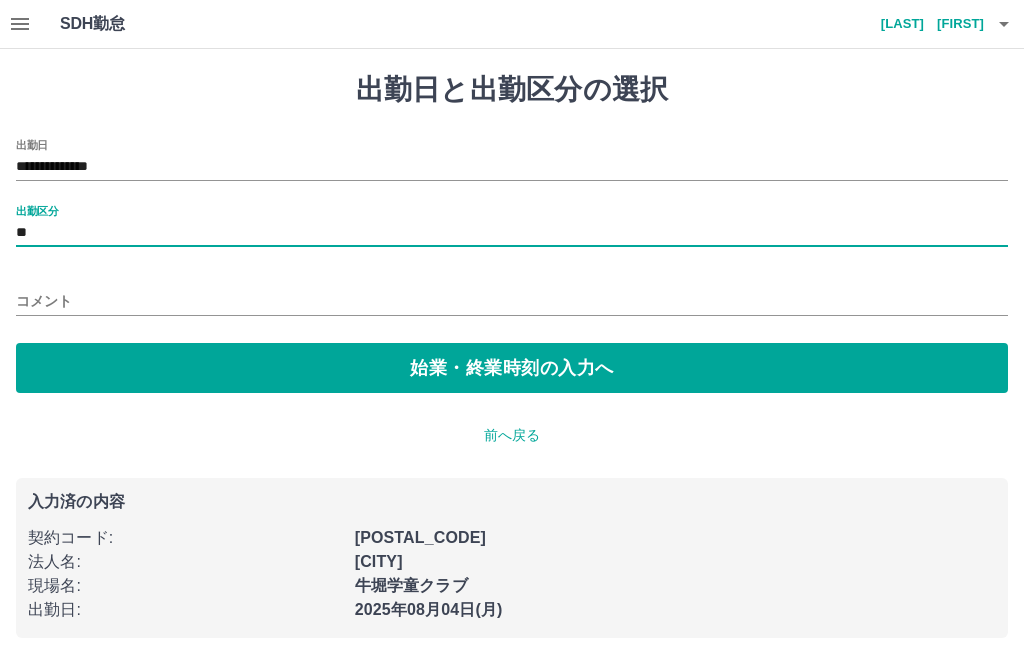 click on "始業・終業時刻の入力へ" at bounding box center [512, 368] 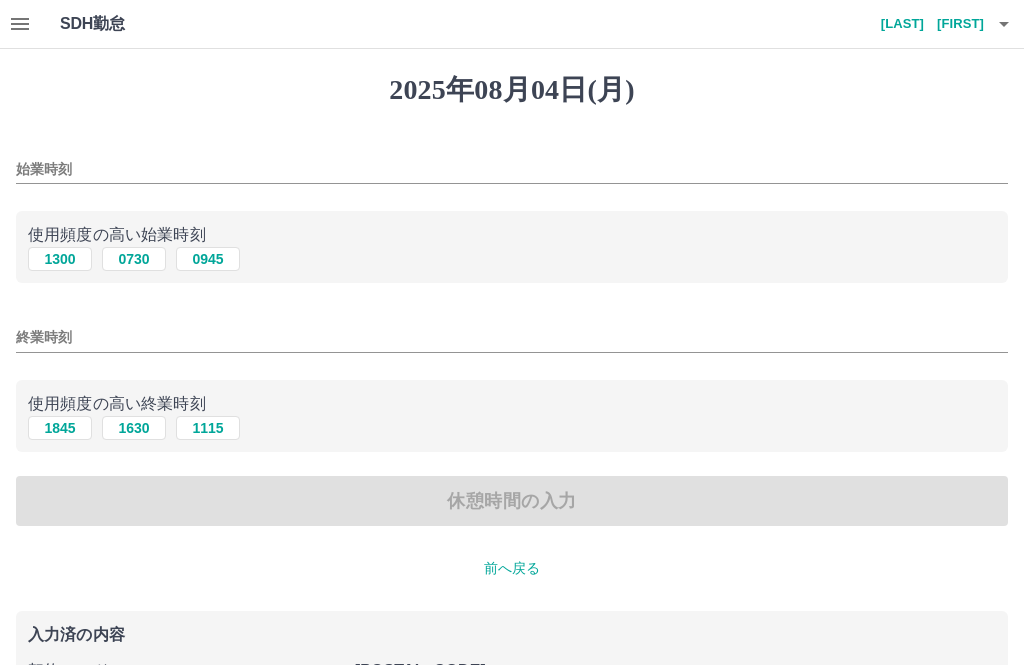 click on "1300" at bounding box center [60, 259] 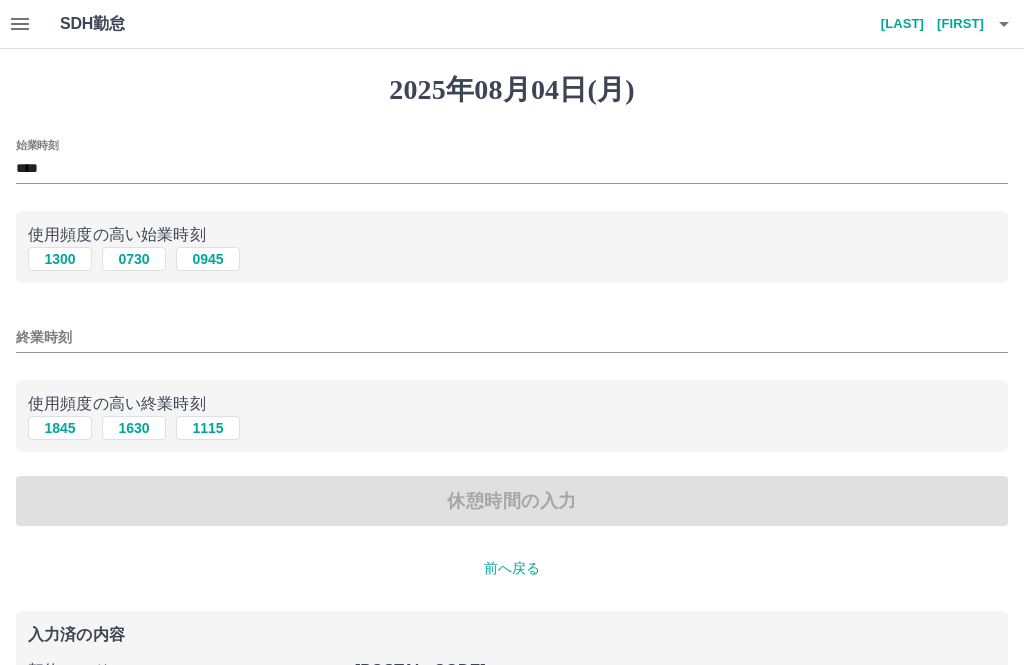 click on "1845" at bounding box center [60, 428] 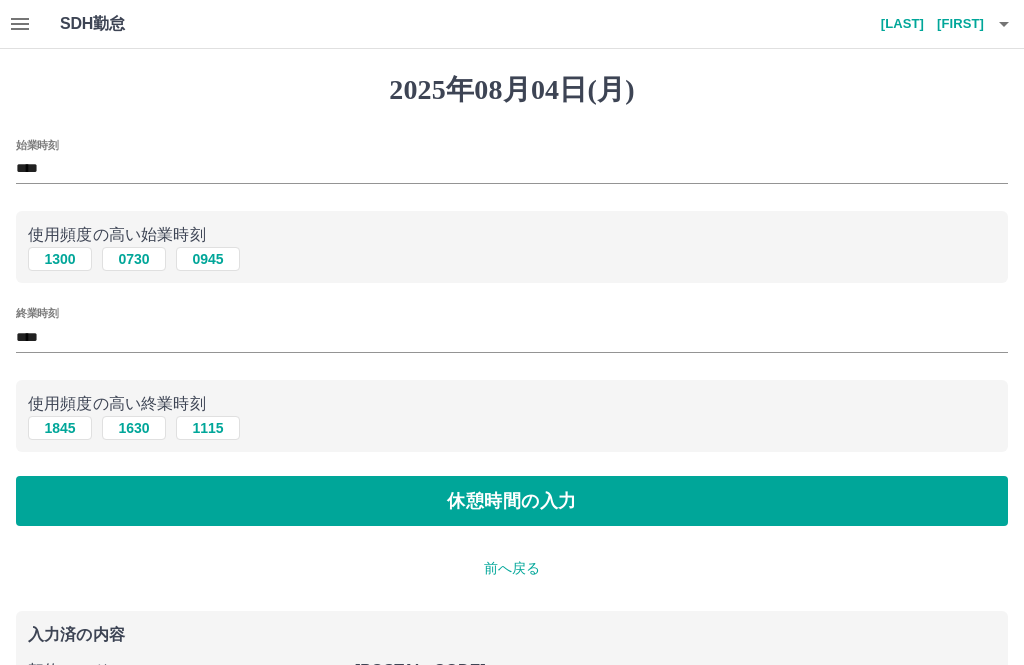 click on "休憩時間の入力" at bounding box center [512, 501] 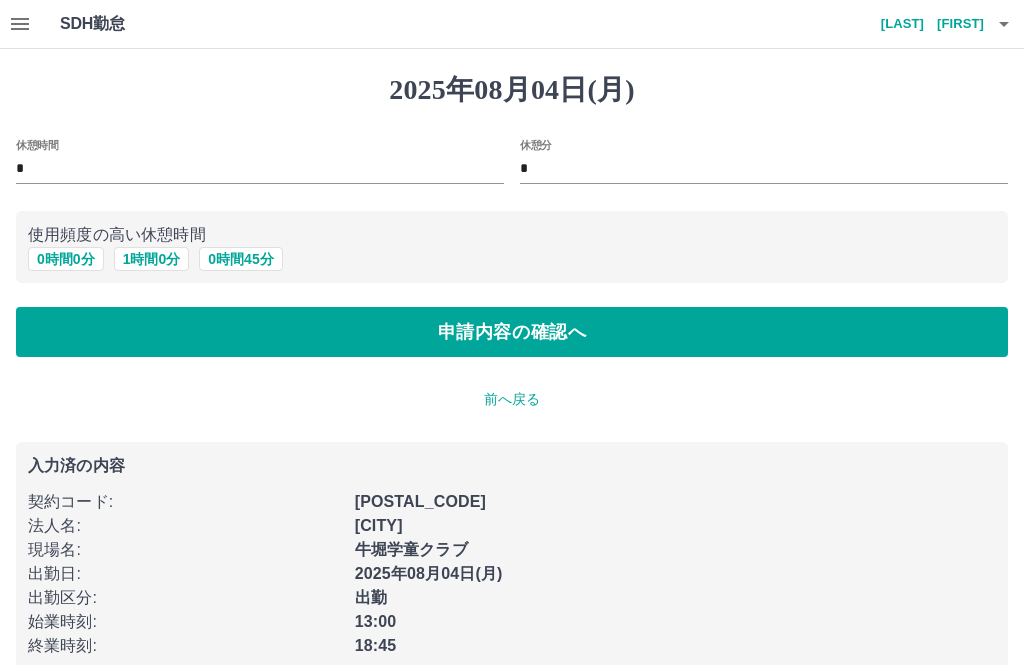 click on "0 時間 0 分" at bounding box center (66, 259) 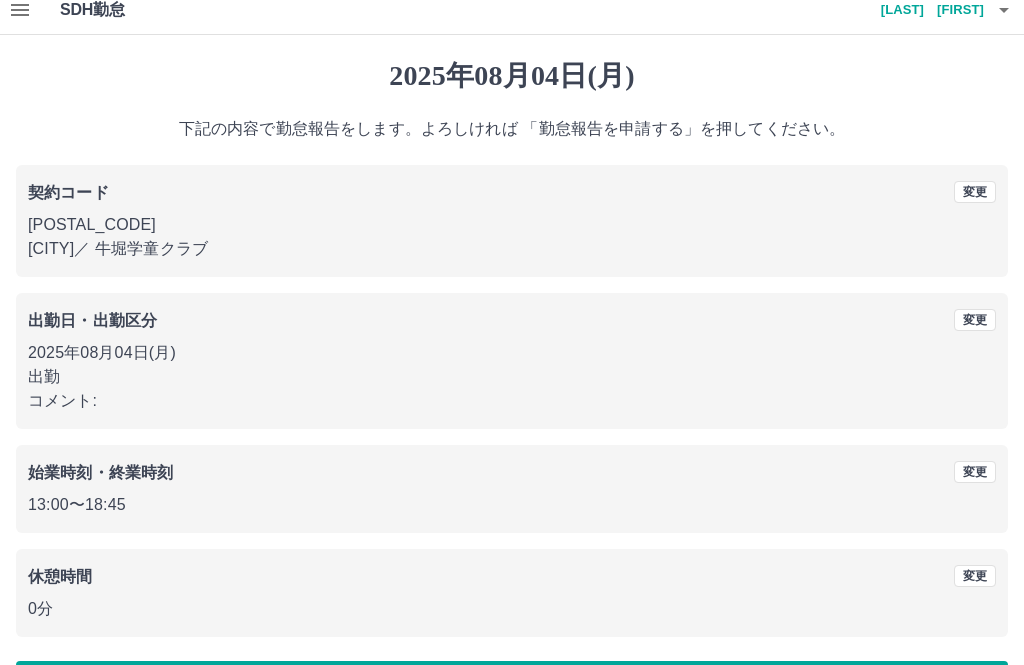 scroll, scrollTop: 19, scrollLeft: 0, axis: vertical 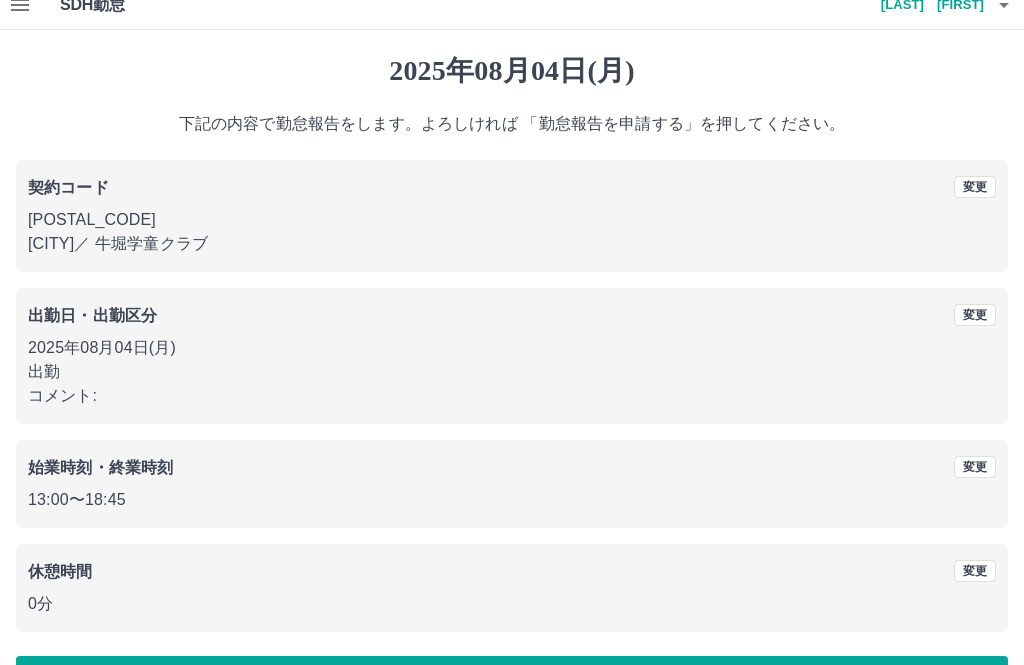 click on "勤怠報告を申請する" at bounding box center [512, 681] 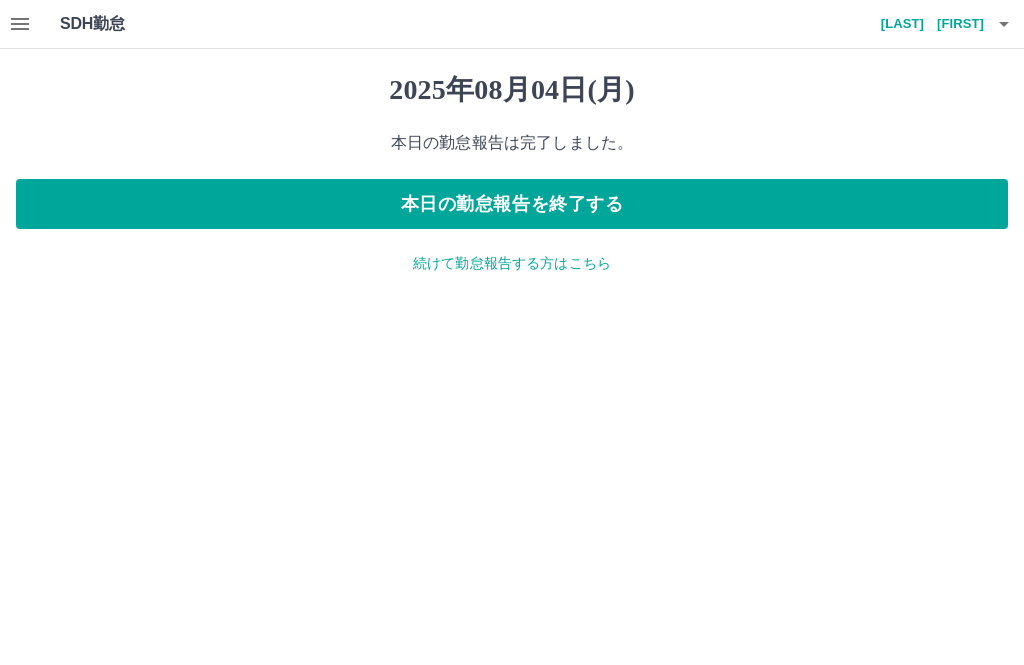 scroll, scrollTop: 0, scrollLeft: 0, axis: both 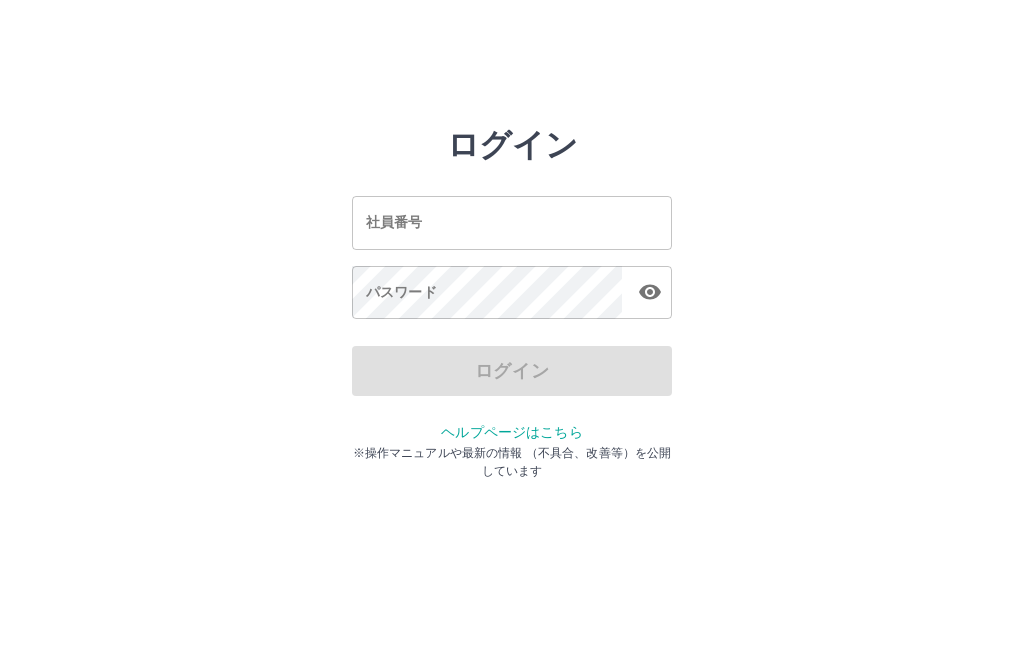 click on "社員番号" at bounding box center [512, 222] 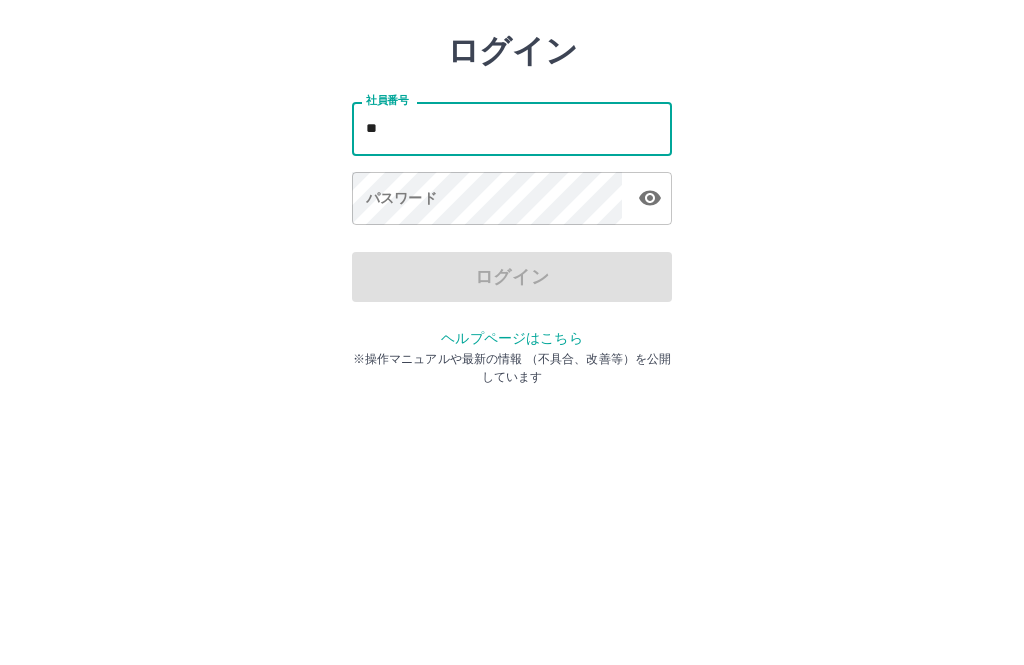 type on "*" 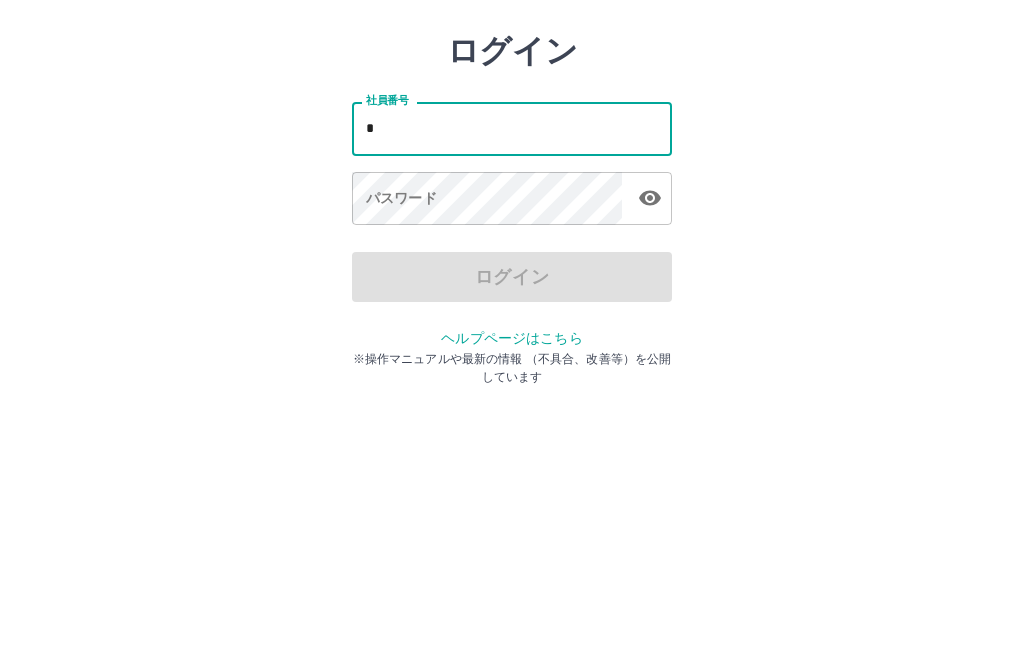 type 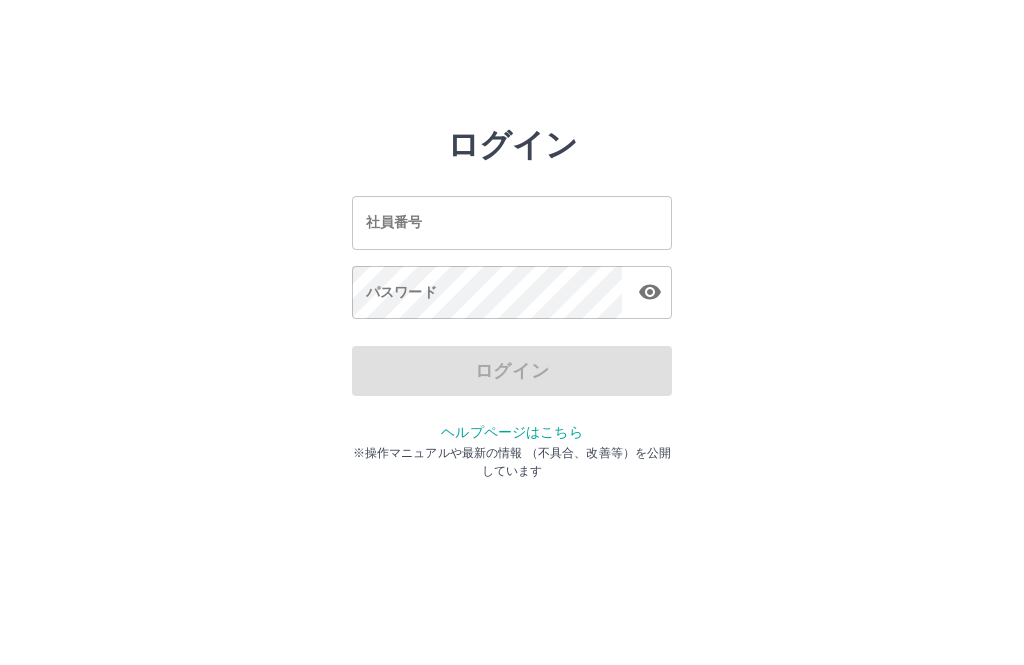 scroll, scrollTop: 0, scrollLeft: 0, axis: both 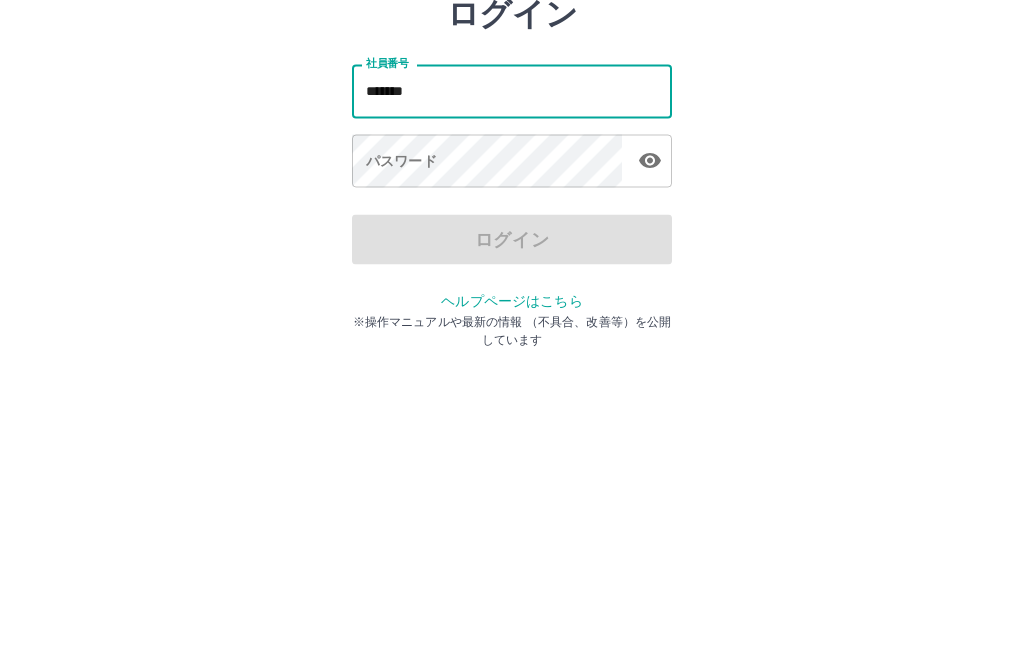 type on "*******" 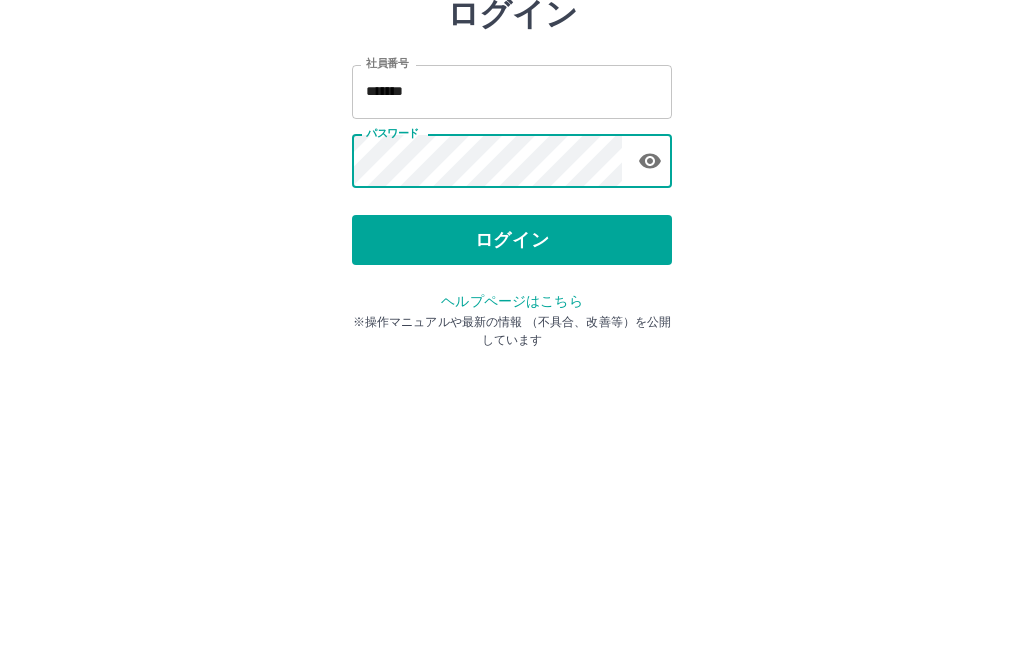 click 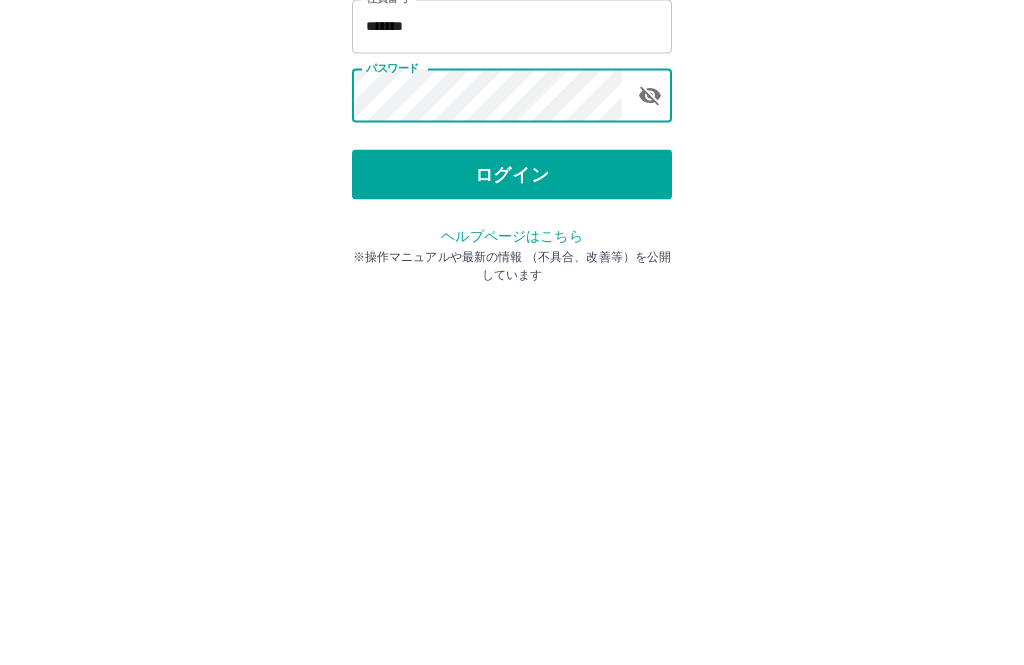 click on "ログイン" at bounding box center (512, 371) 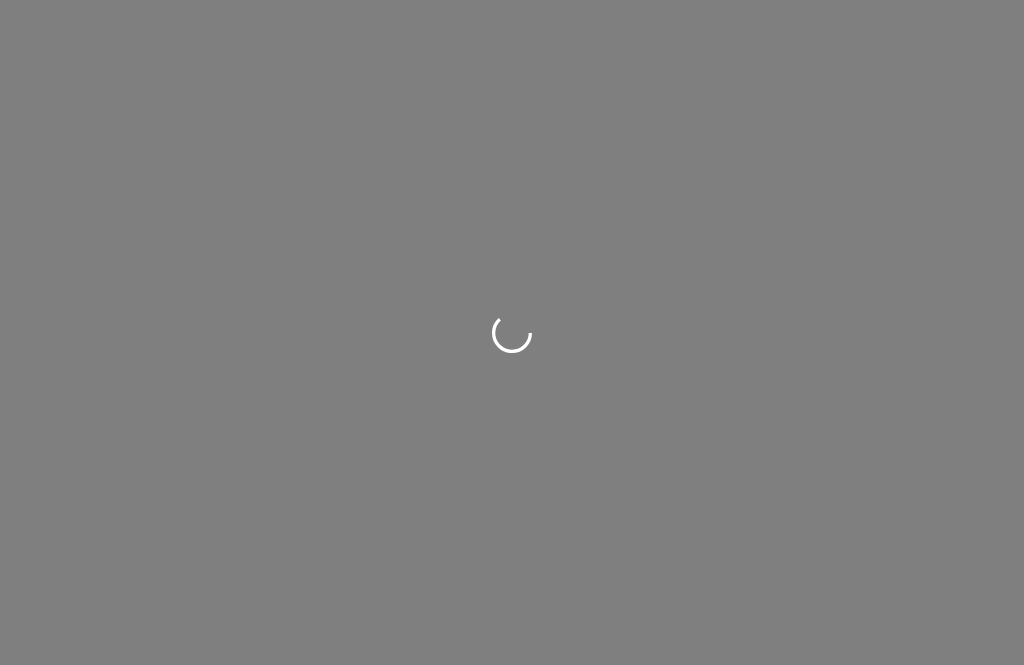 scroll, scrollTop: 0, scrollLeft: 0, axis: both 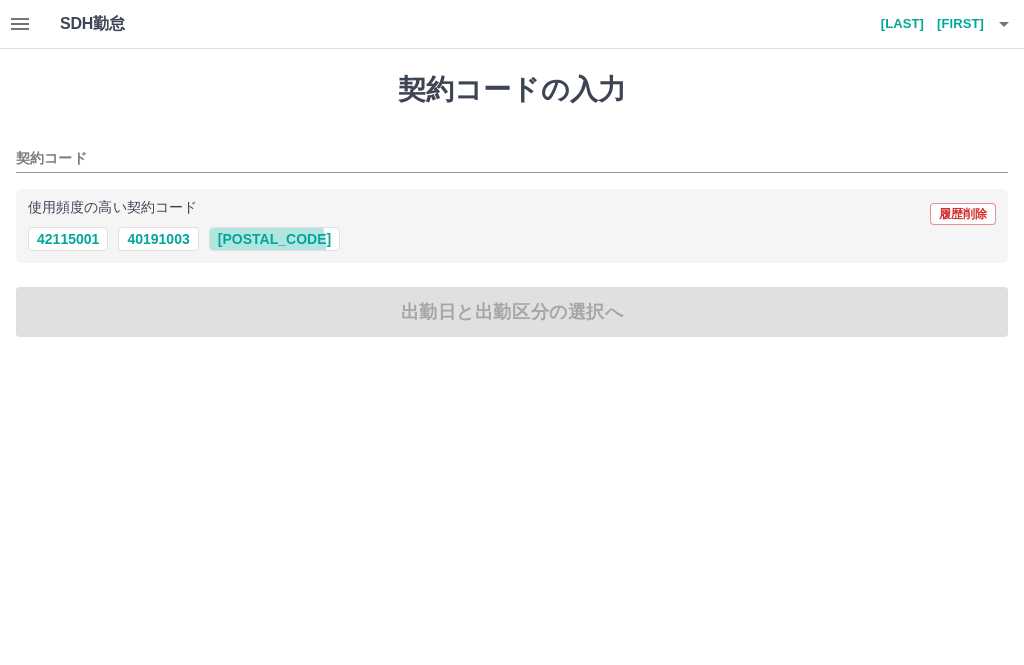 click on "40191005" at bounding box center [274, 239] 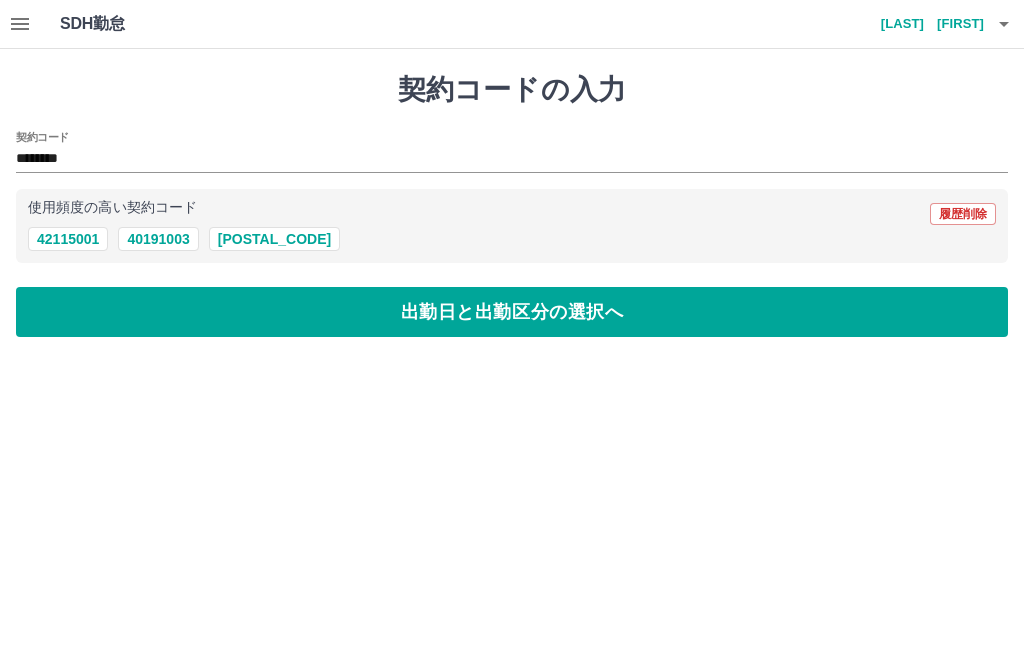 click on "出勤日と出勤区分の選択へ" at bounding box center [512, 312] 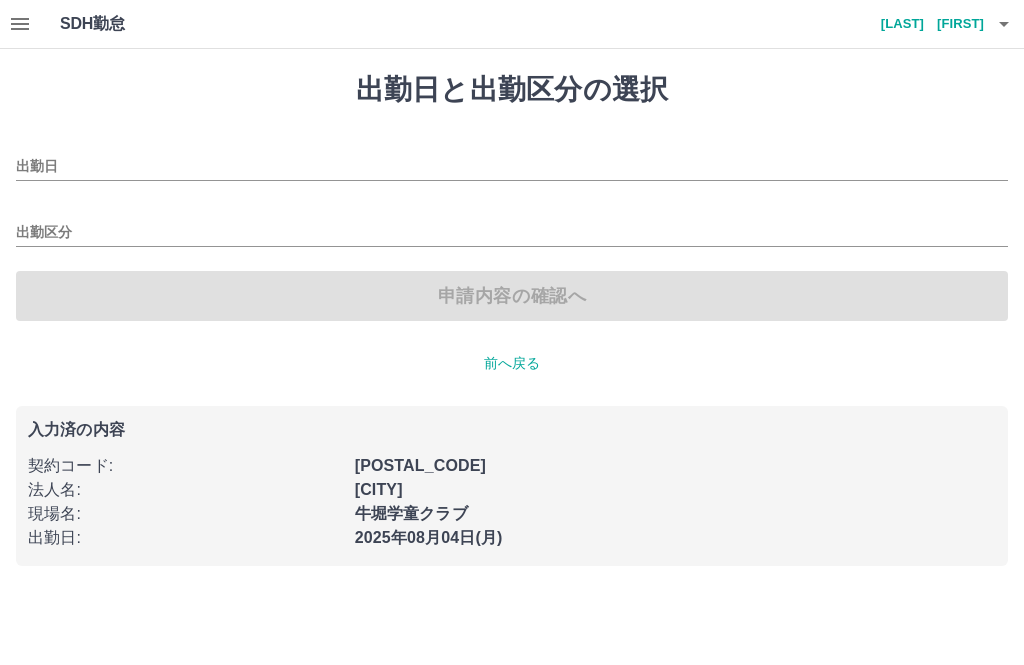 type on "**********" 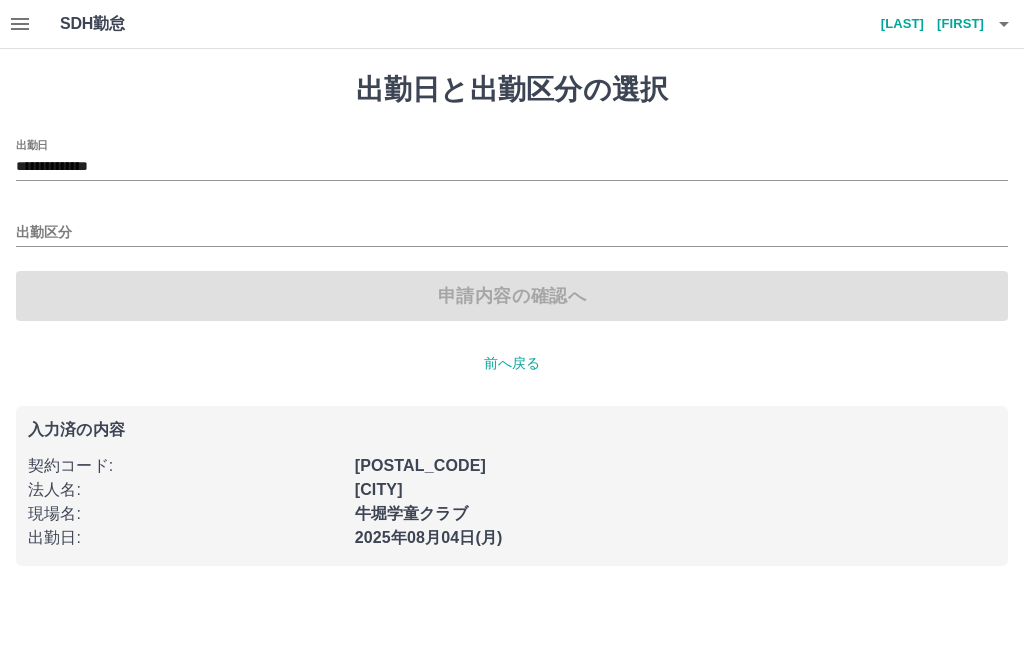 click on "出勤区分" at bounding box center [512, 233] 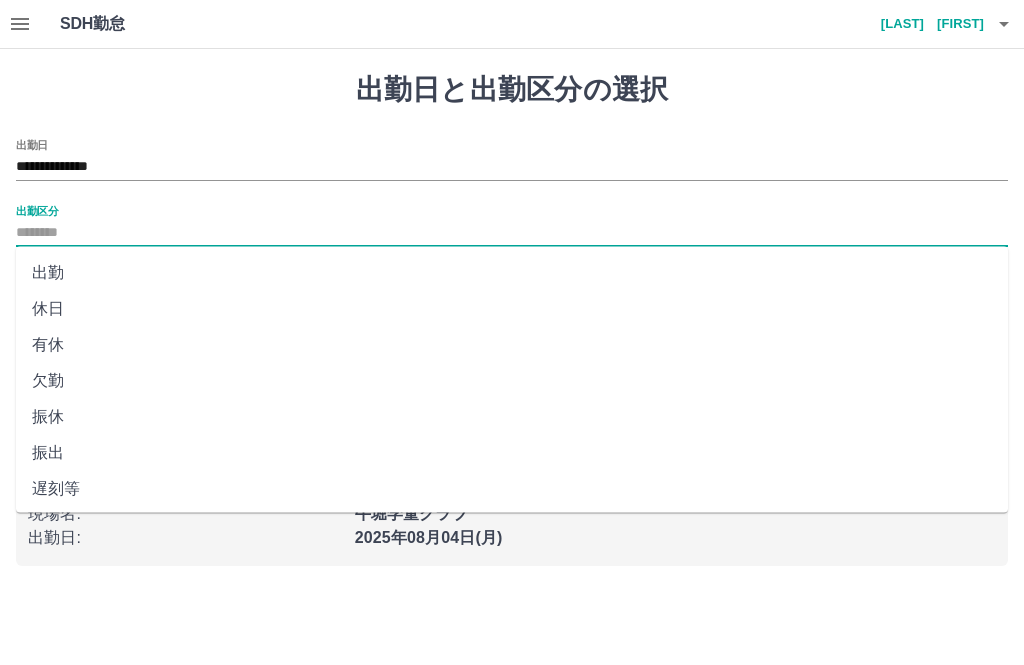 click on "出勤" at bounding box center (512, 273) 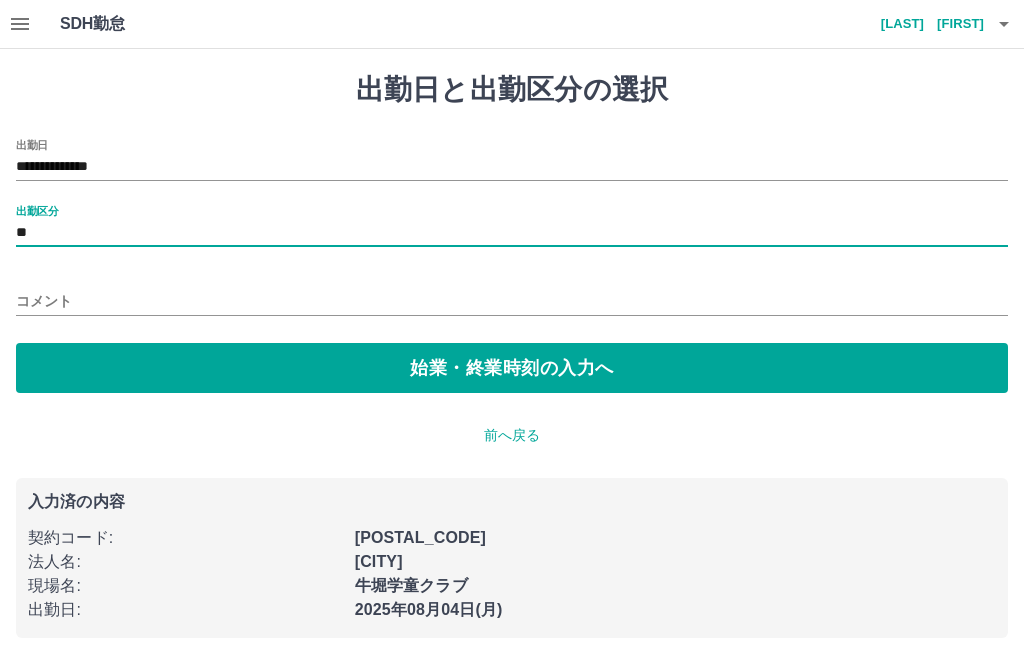 click on "始業・終業時刻の入力へ" at bounding box center (512, 368) 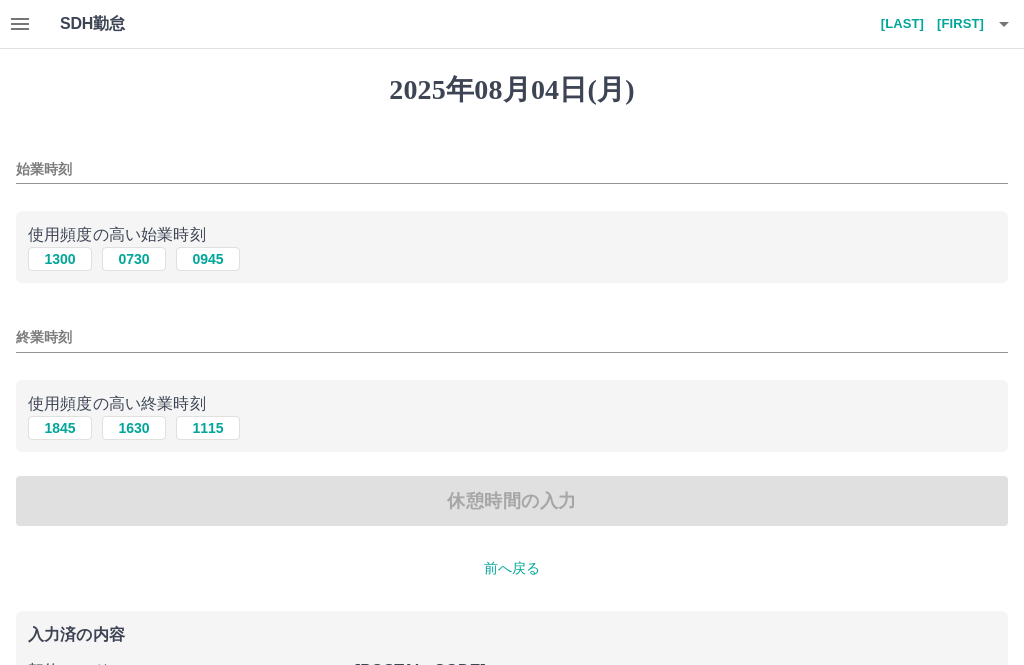 click on "0945" at bounding box center (208, 259) 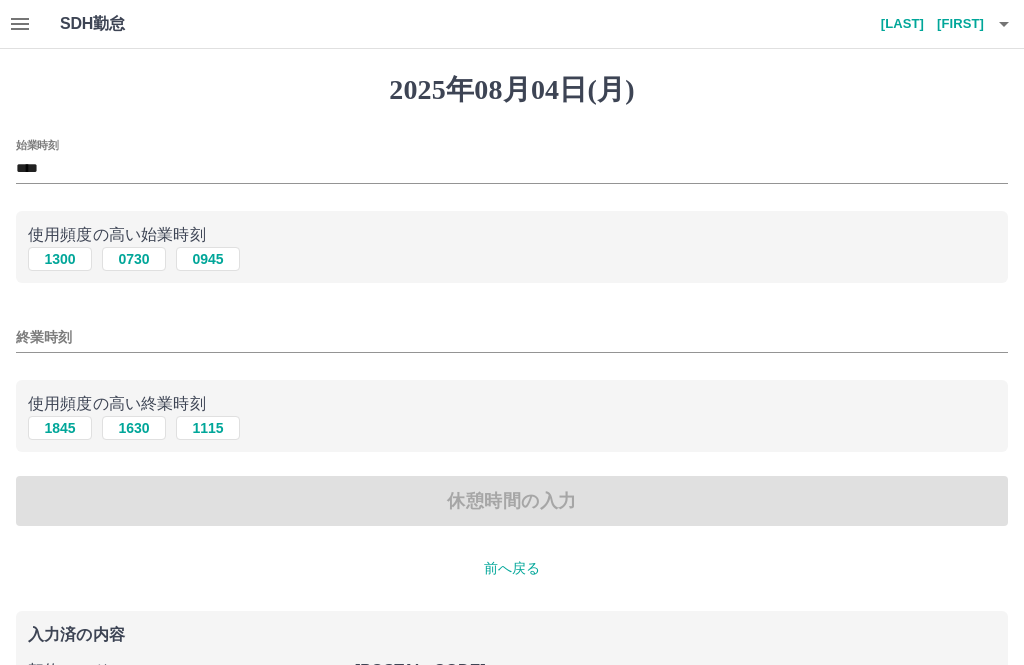click on "1845" at bounding box center (60, 428) 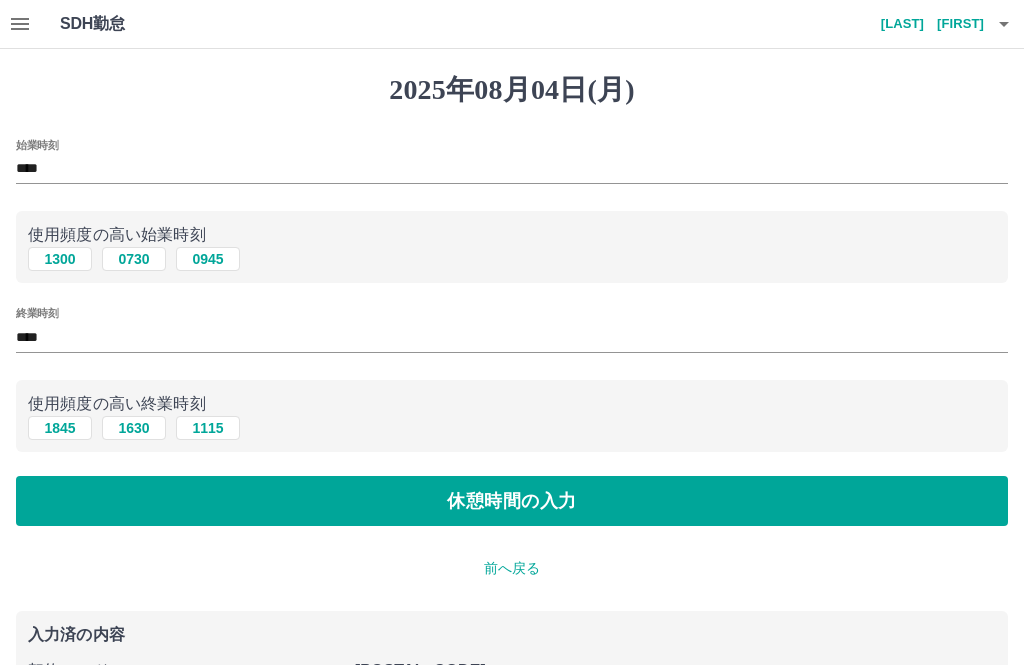 click on "休憩時間の入力" at bounding box center [512, 501] 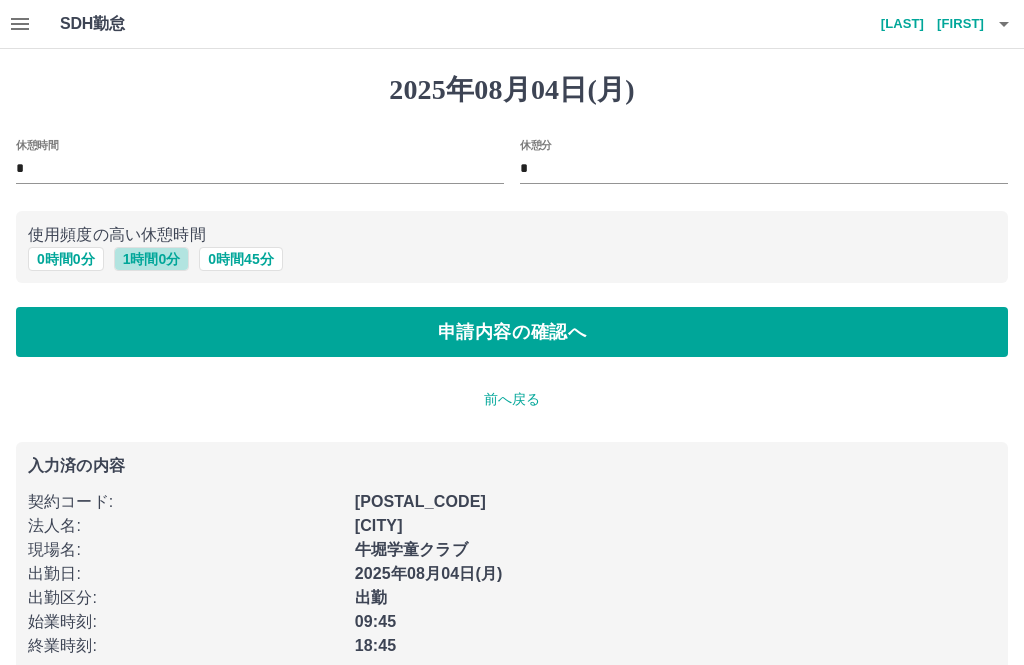 click on "1 時間 0 分" at bounding box center (152, 259) 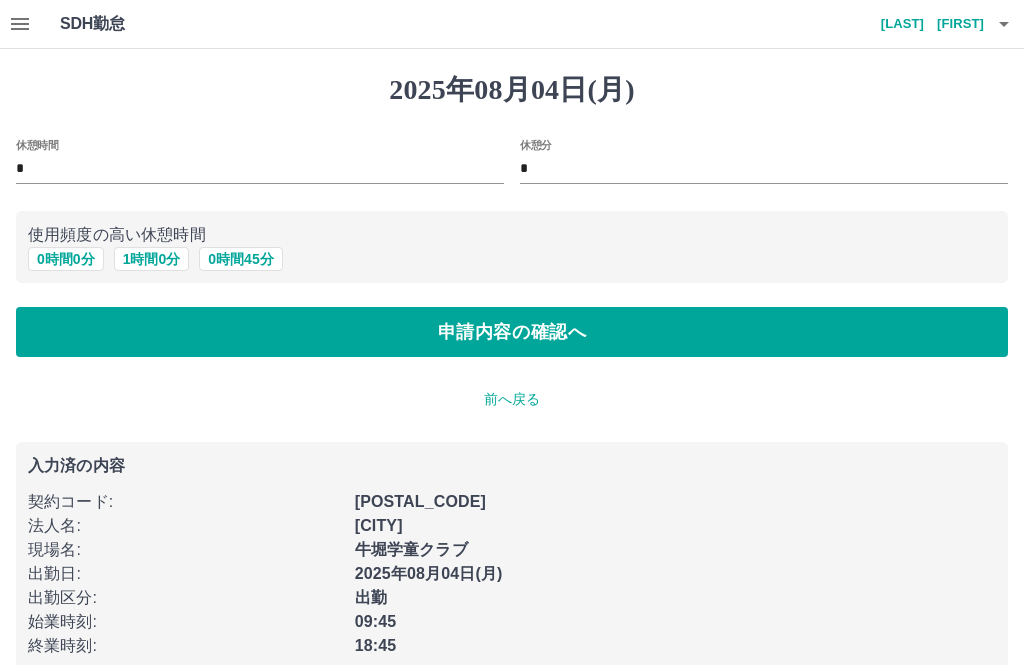 click on "申請内容の確認へ" at bounding box center [512, 332] 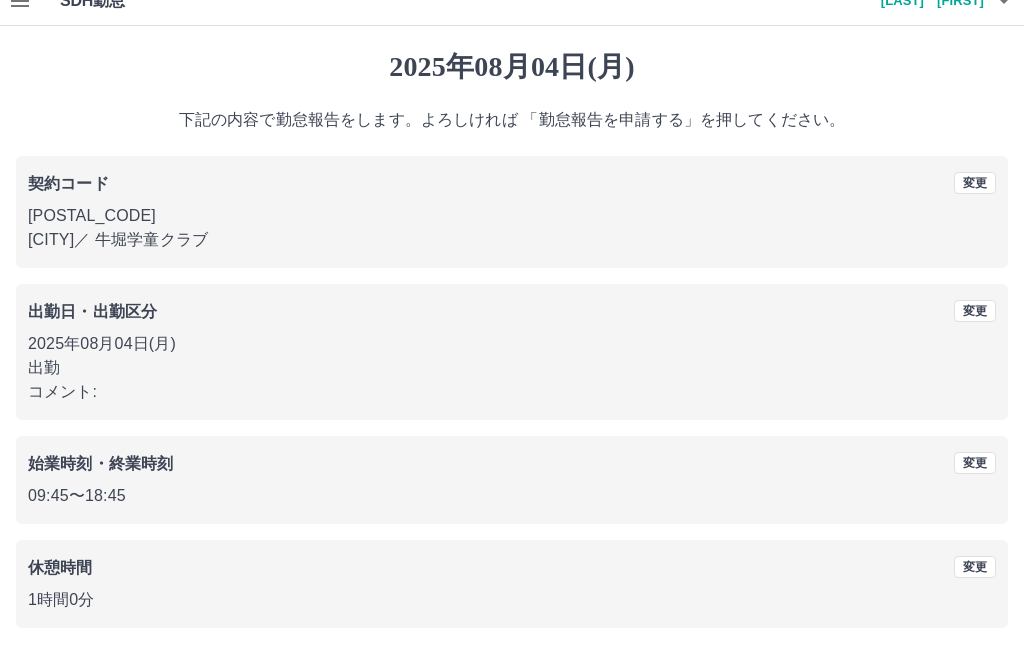 scroll, scrollTop: 19, scrollLeft: 0, axis: vertical 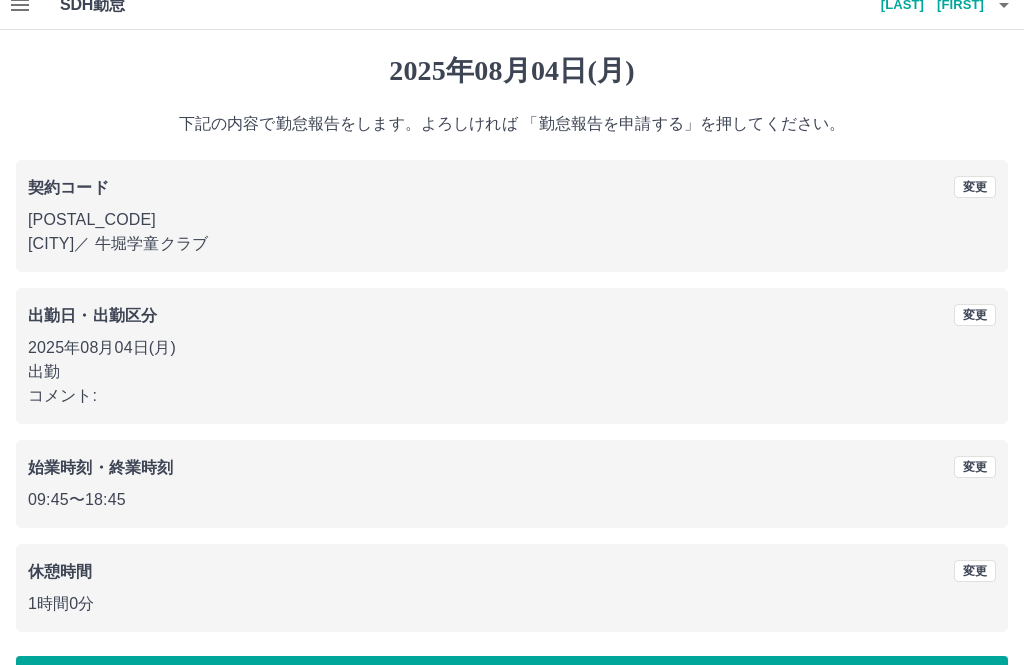 click on "勤怠報告を申請する" at bounding box center [512, 681] 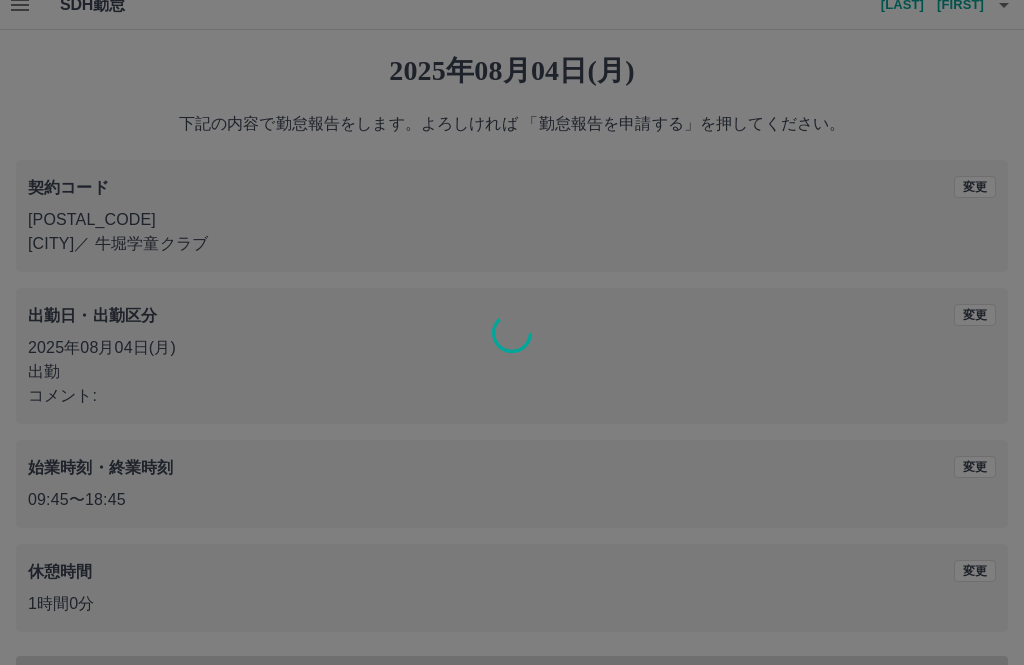 scroll, scrollTop: 0, scrollLeft: 0, axis: both 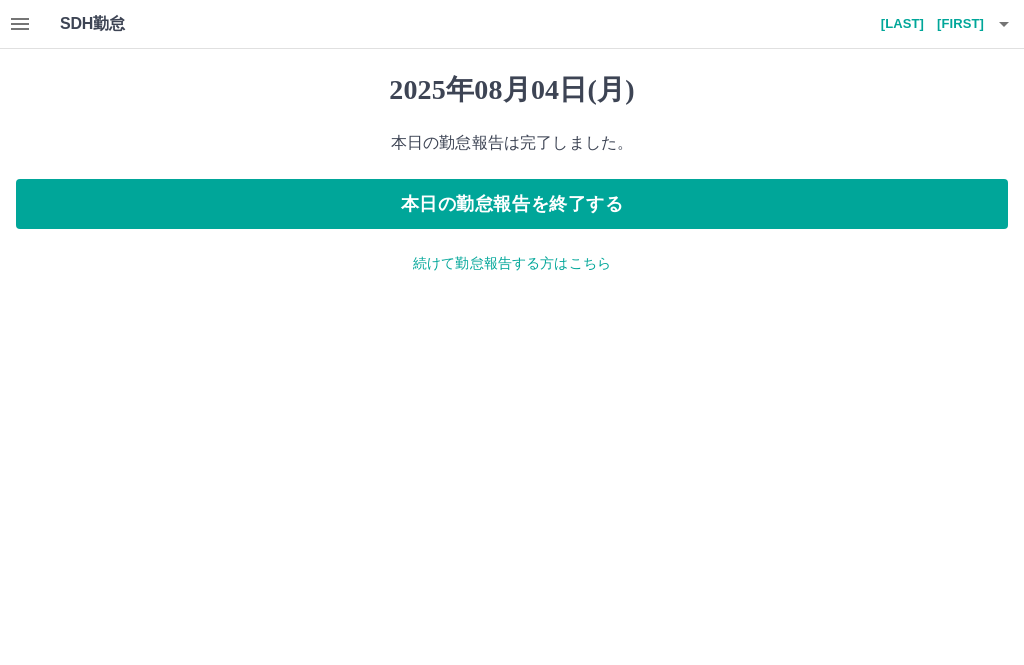 click on "本日の勤怠報告を終了する" at bounding box center (512, 204) 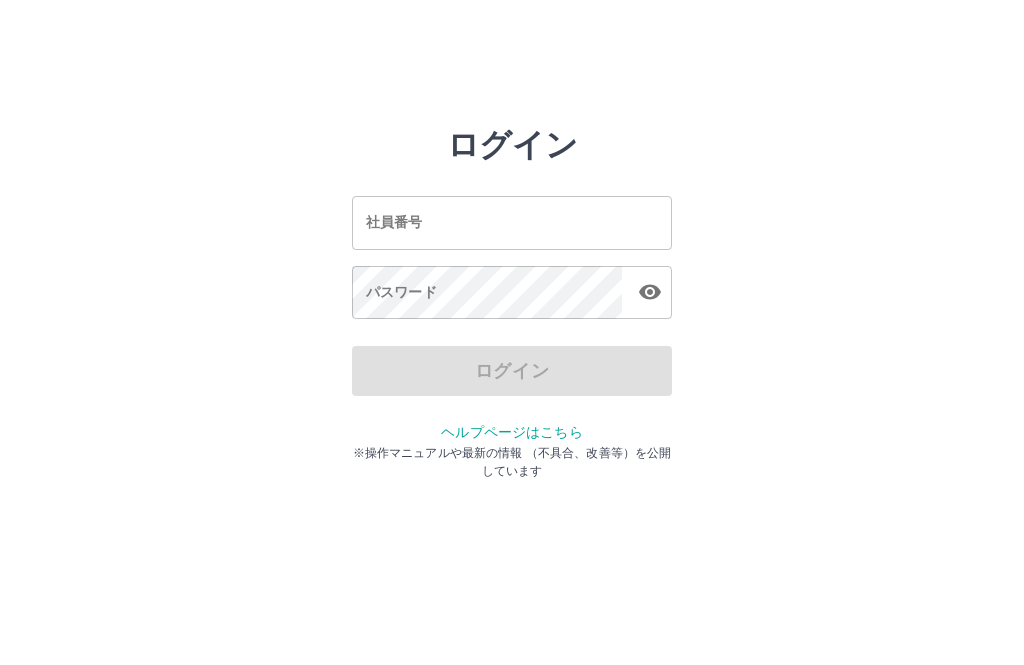 scroll, scrollTop: 0, scrollLeft: 0, axis: both 